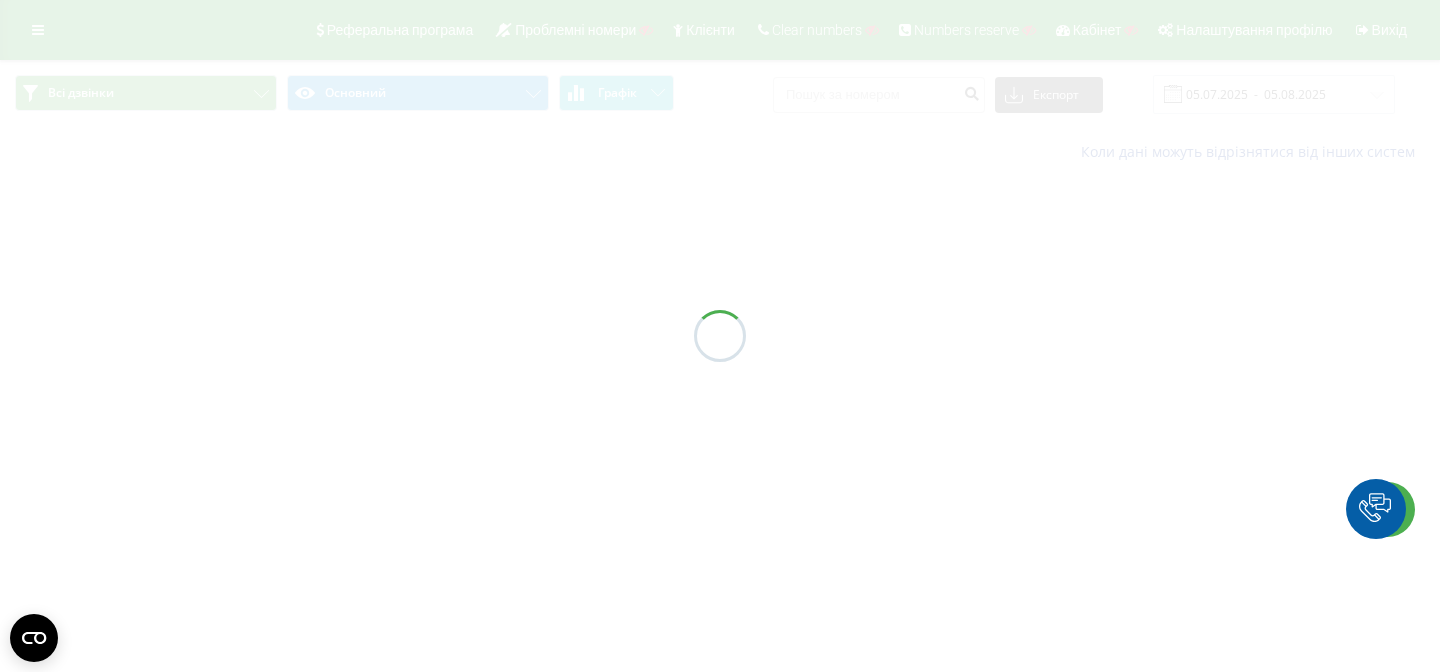 scroll, scrollTop: 0, scrollLeft: 0, axis: both 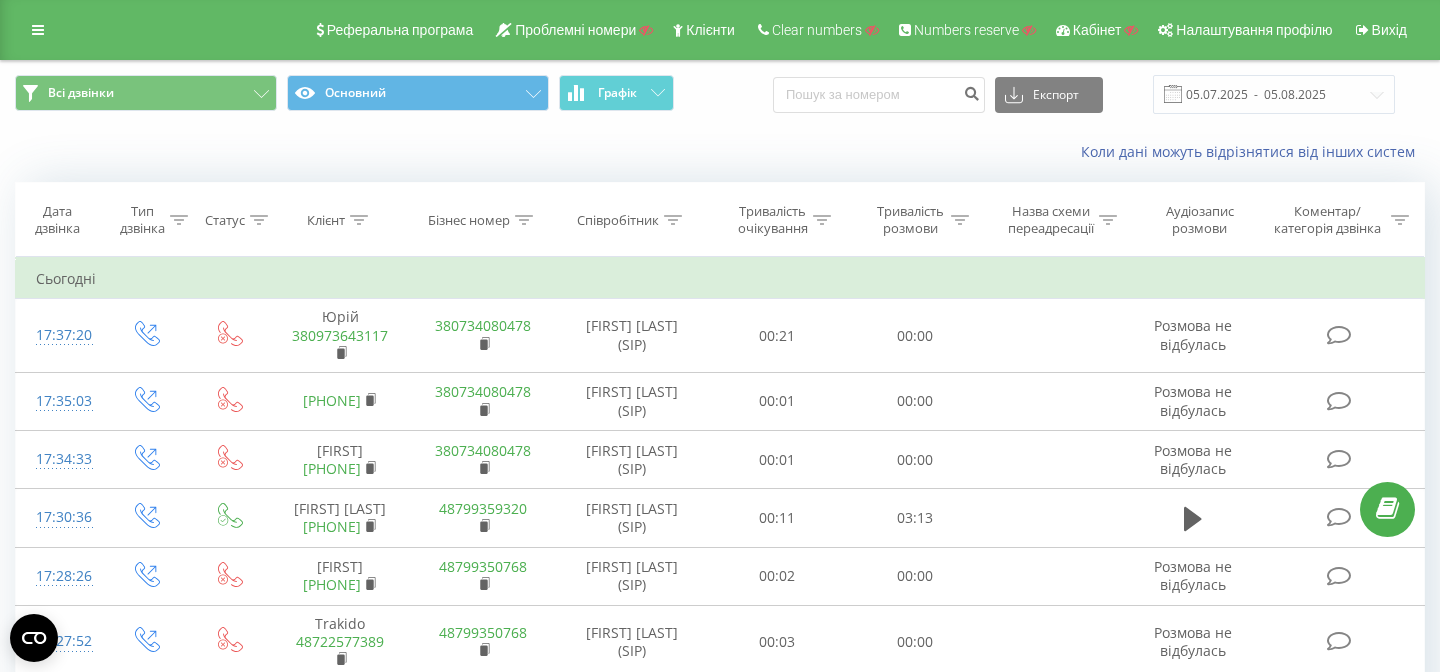 click 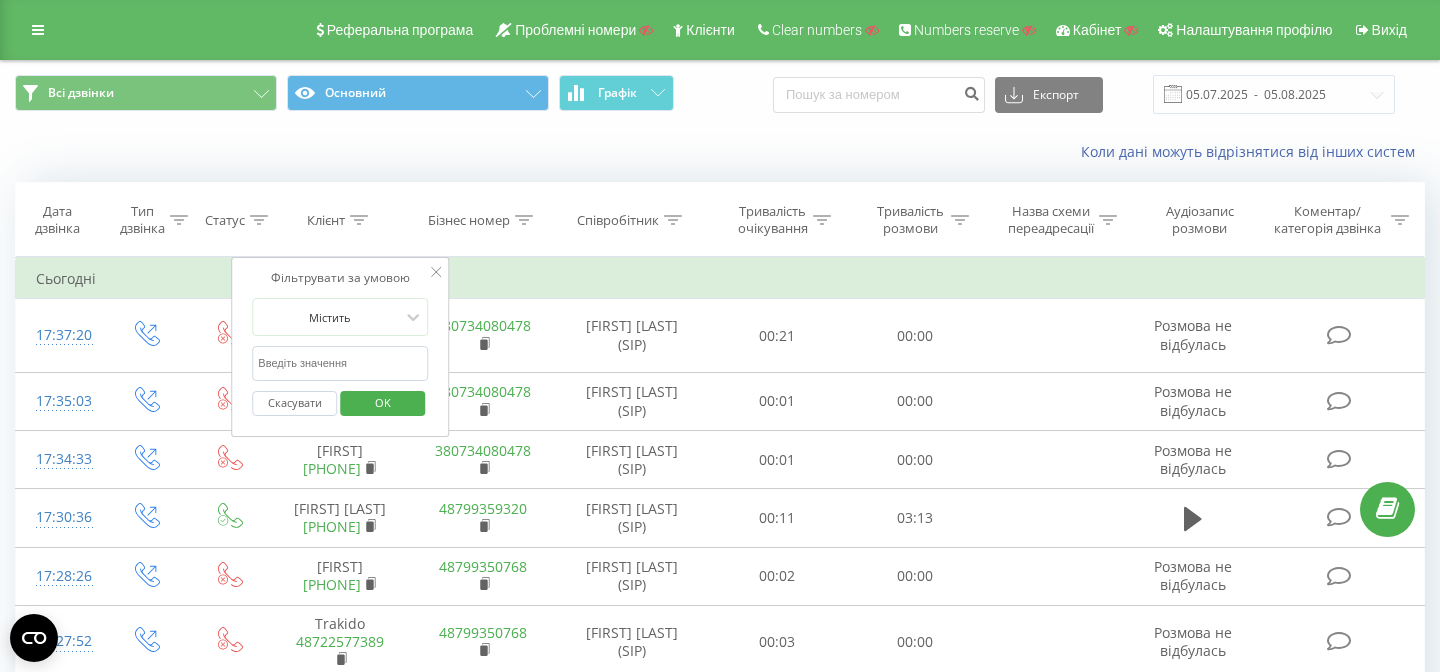 click at bounding box center (340, 363) 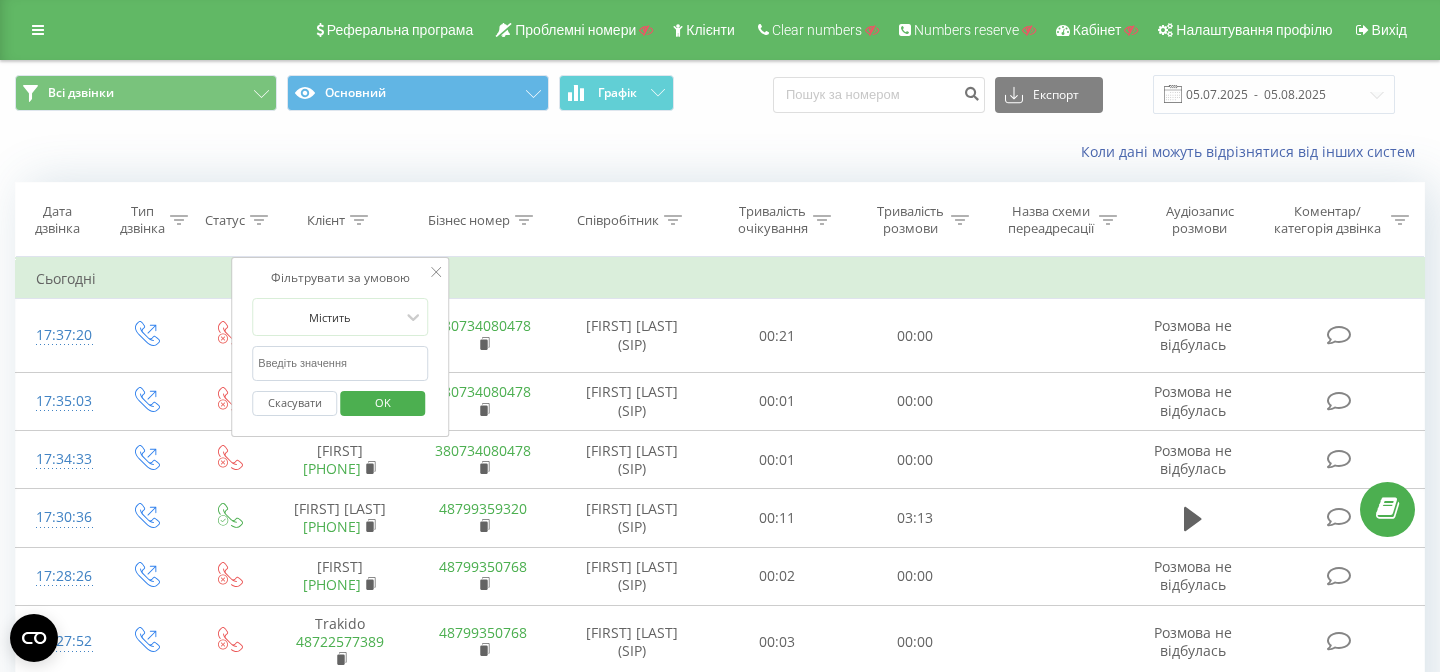 click at bounding box center (340, 363) 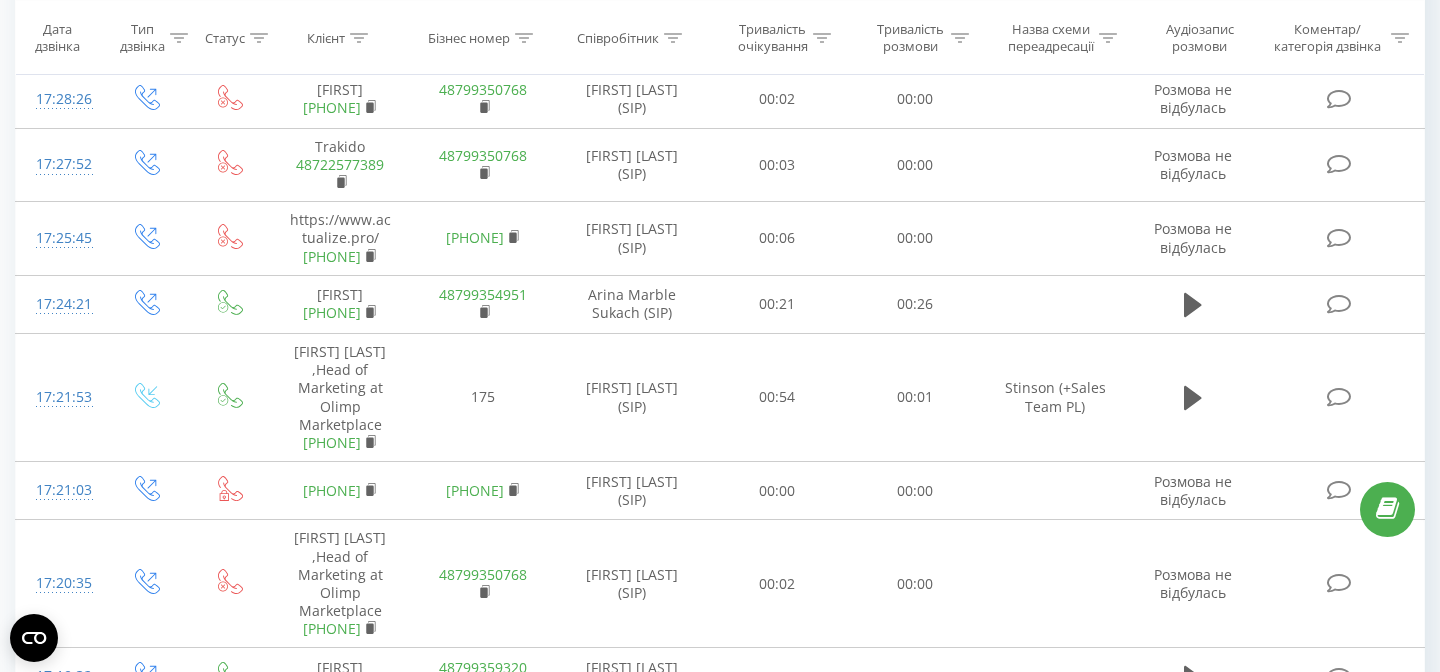 scroll, scrollTop: 726, scrollLeft: 0, axis: vertical 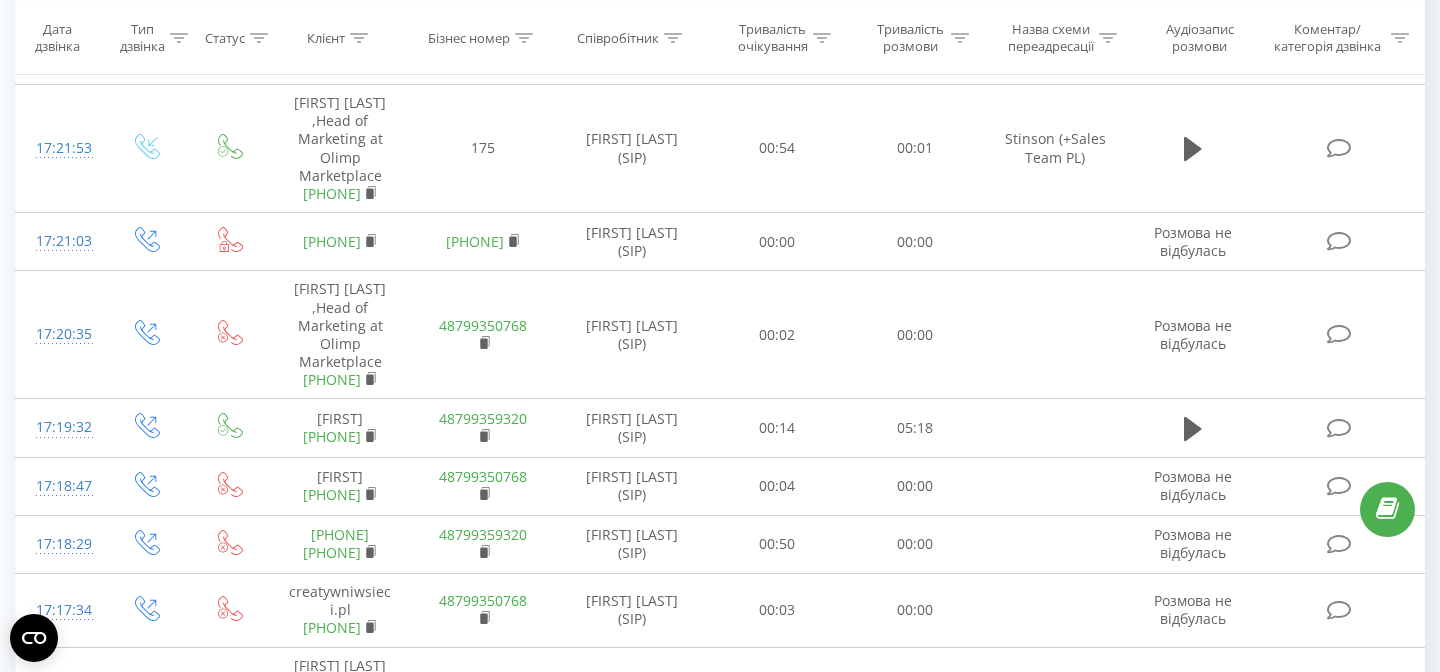 click on "Аудіозапис розмови" at bounding box center (1199, 38) 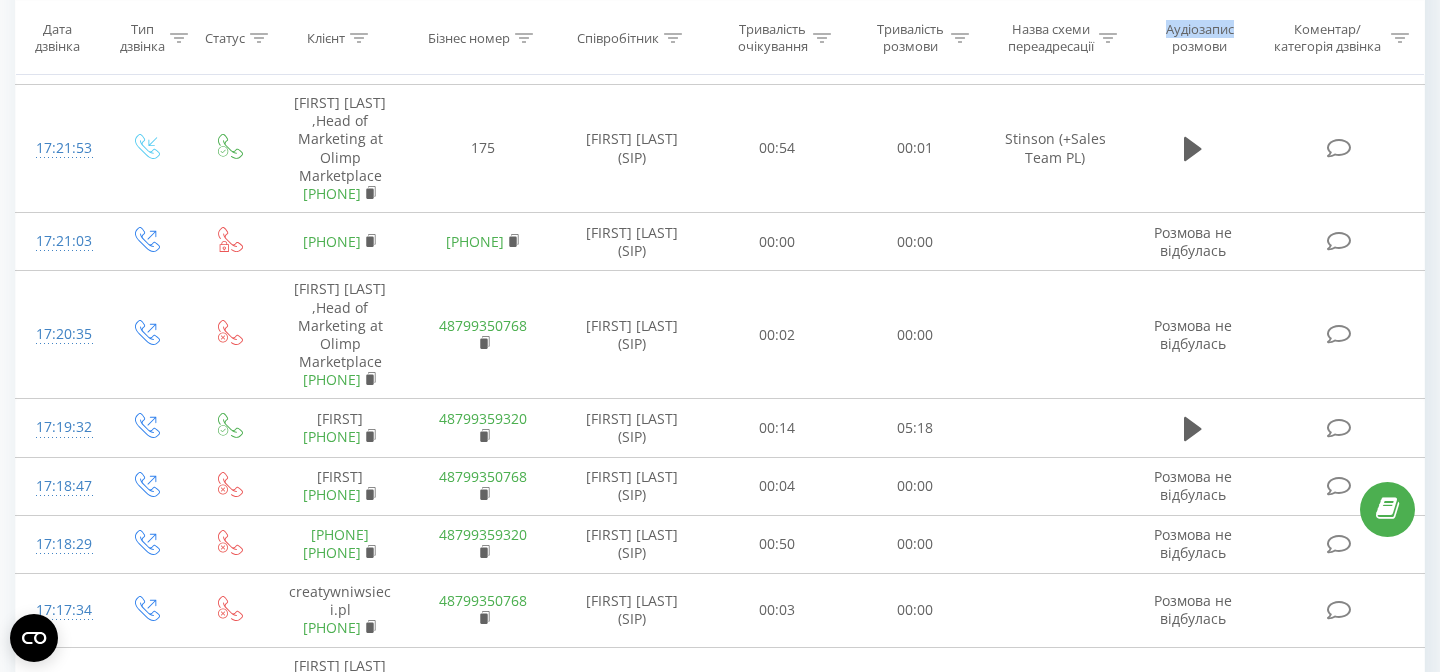 click on "Аудіозапис розмови" at bounding box center [1199, 38] 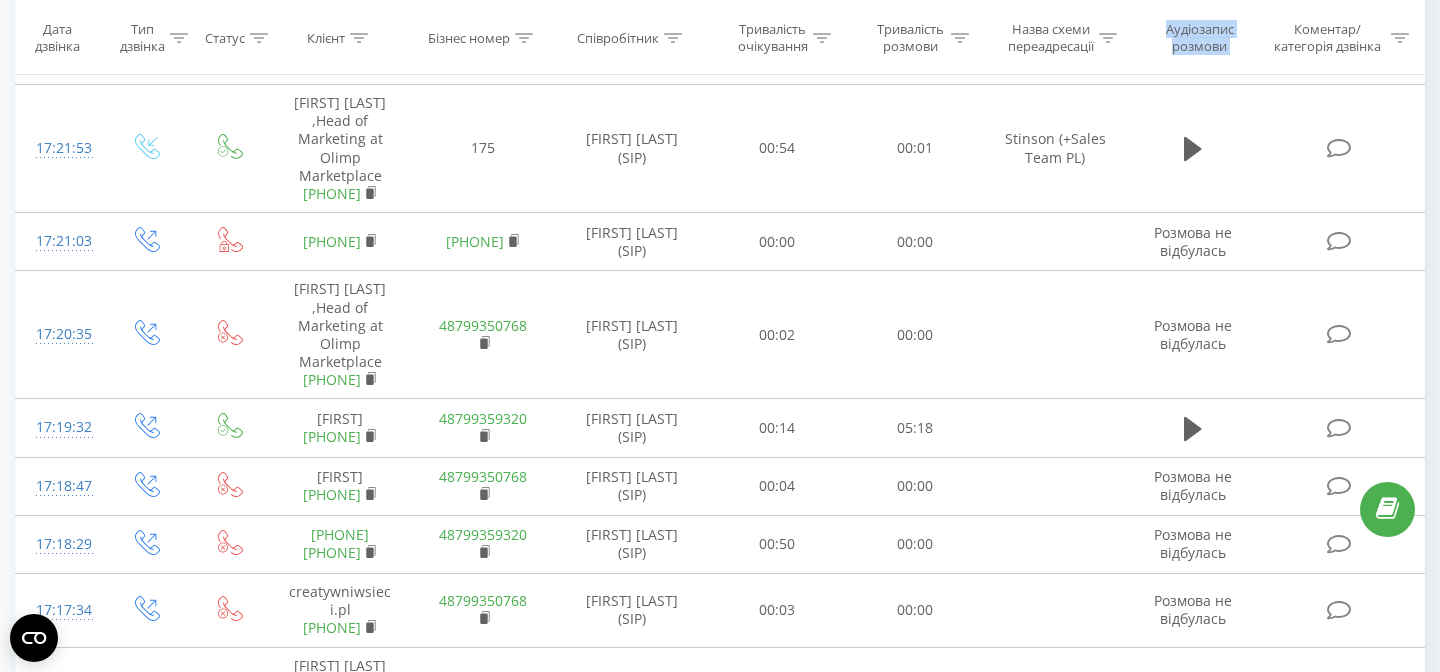 click on "Аудіозапис розмови" at bounding box center (1199, 38) 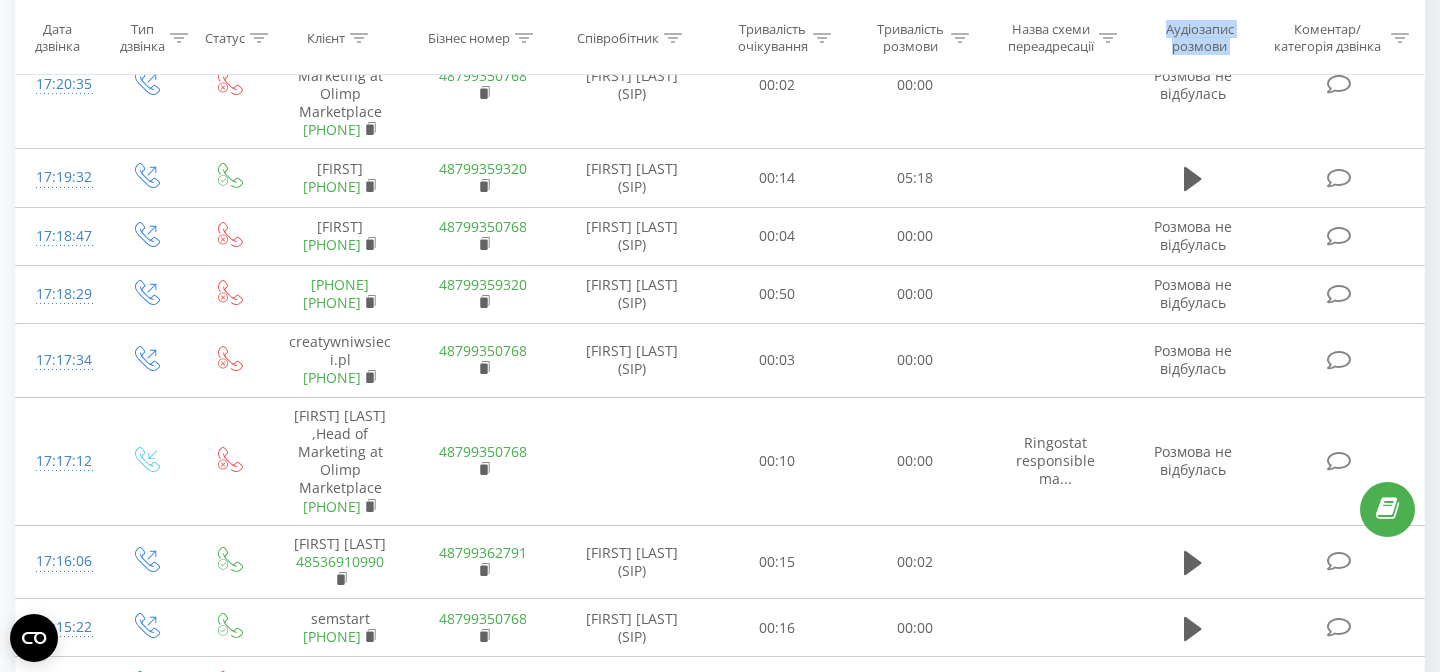 scroll, scrollTop: 997, scrollLeft: 0, axis: vertical 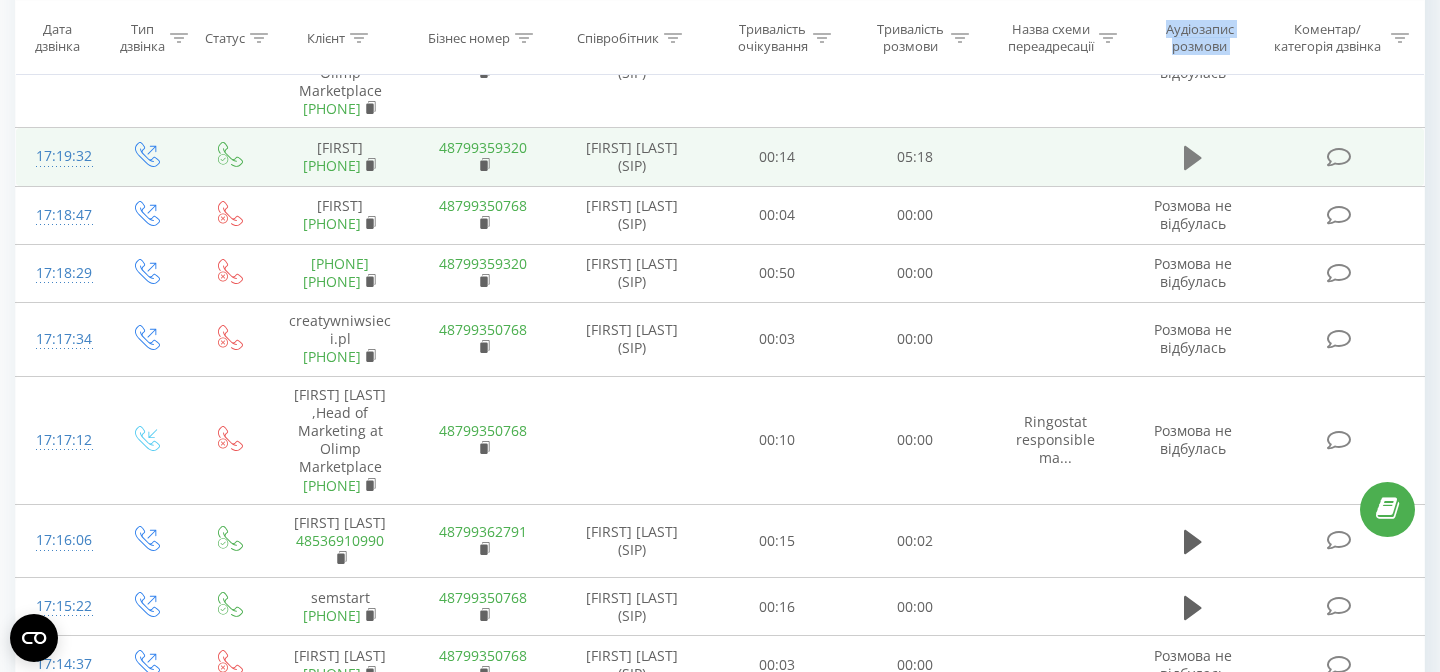 click 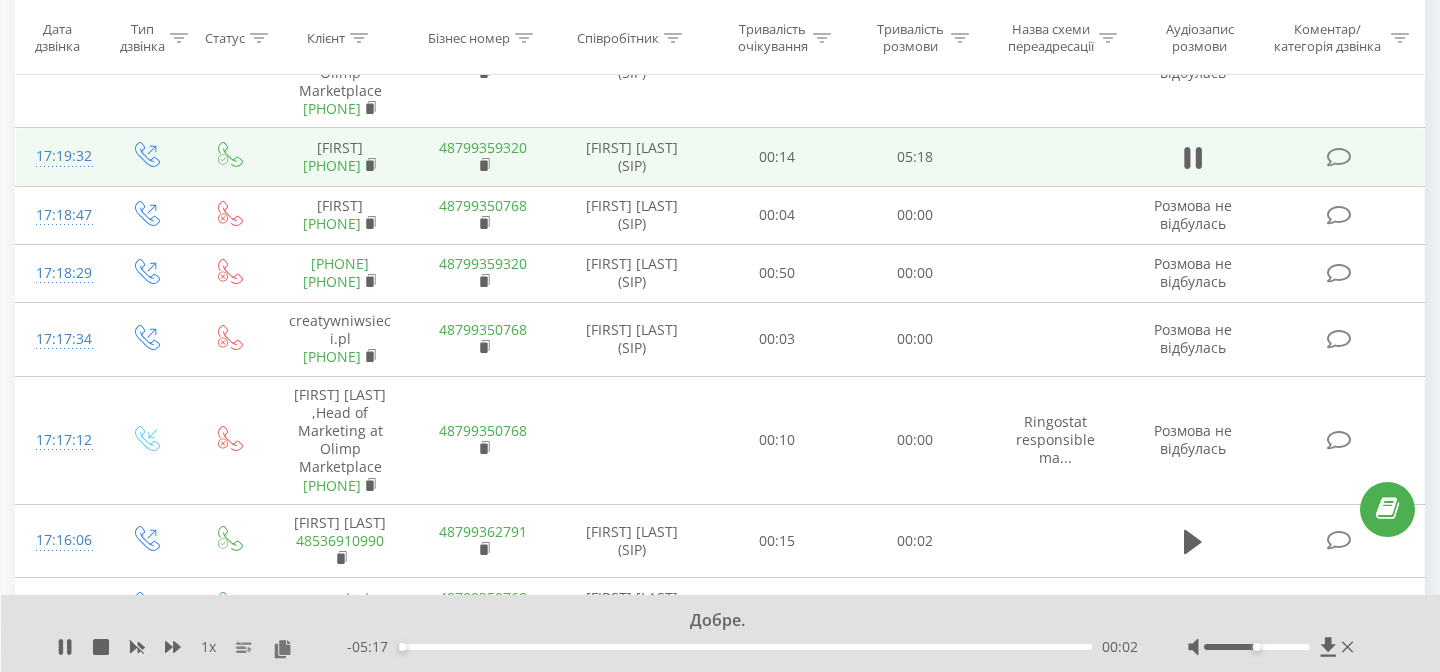 click on "1 x" at bounding box center (202, 647) 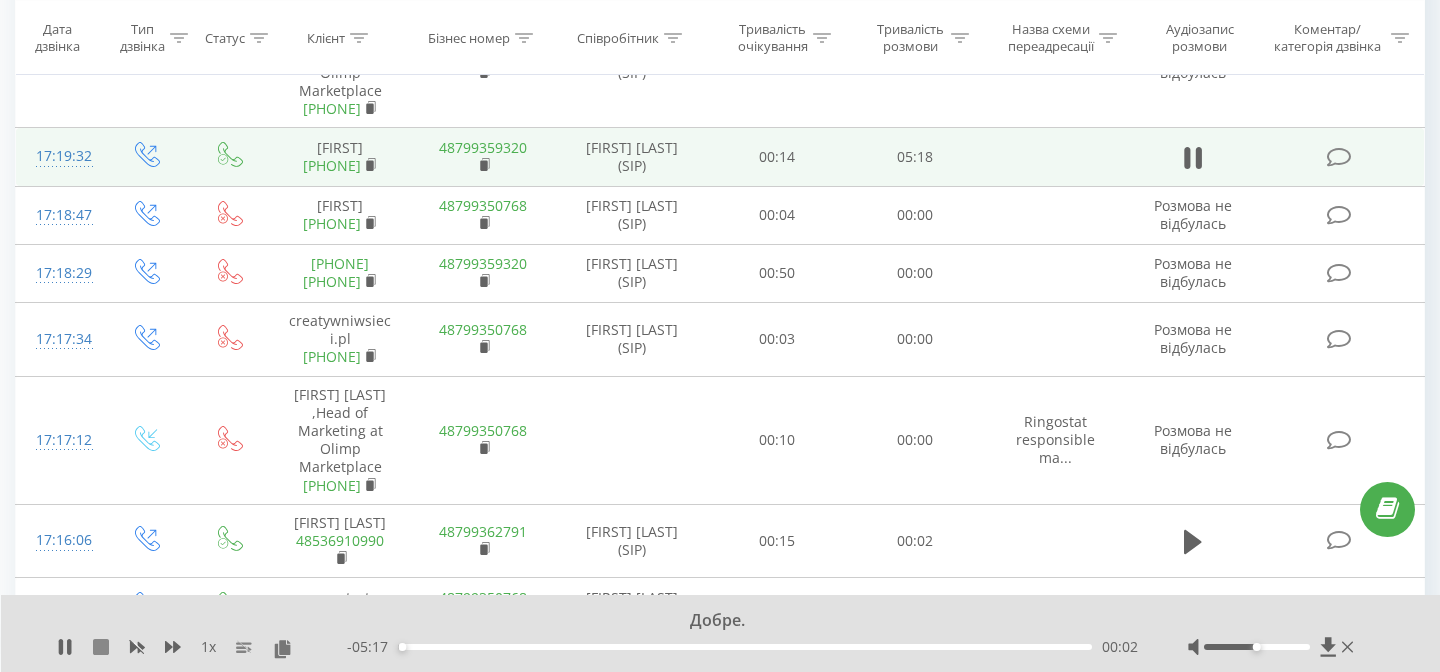 click 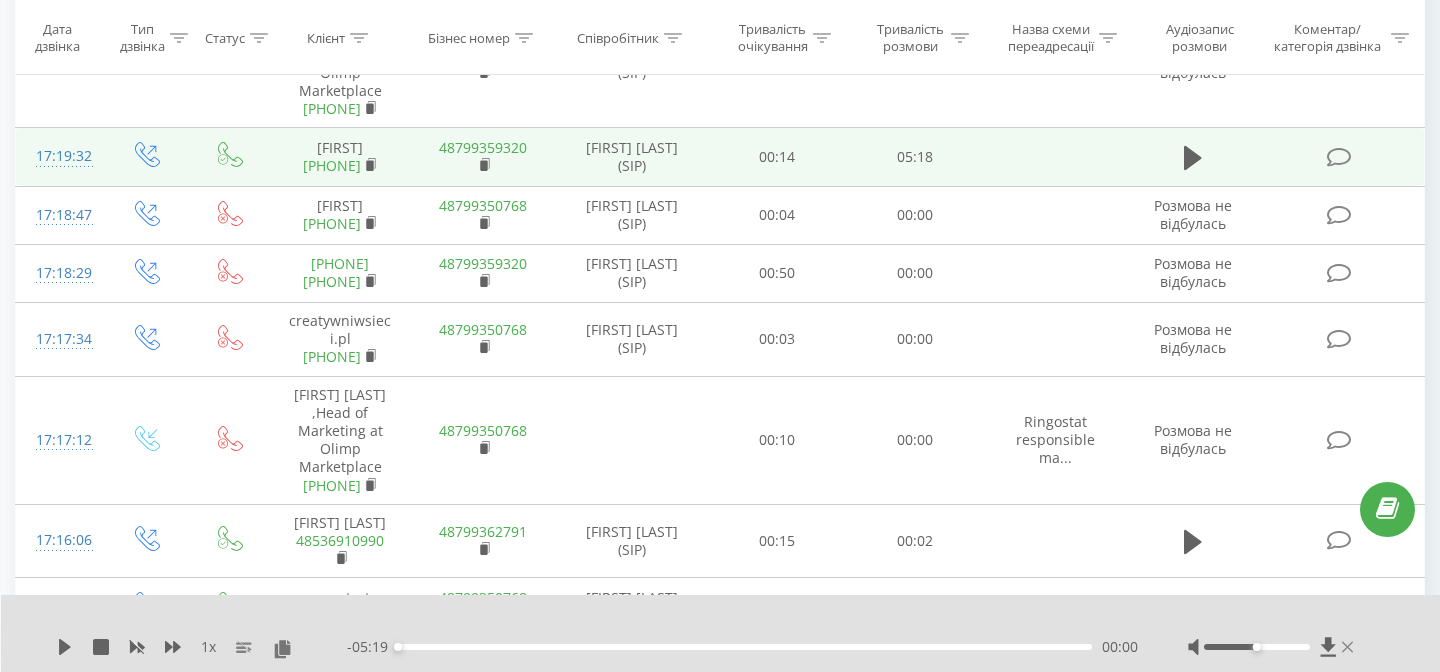 click 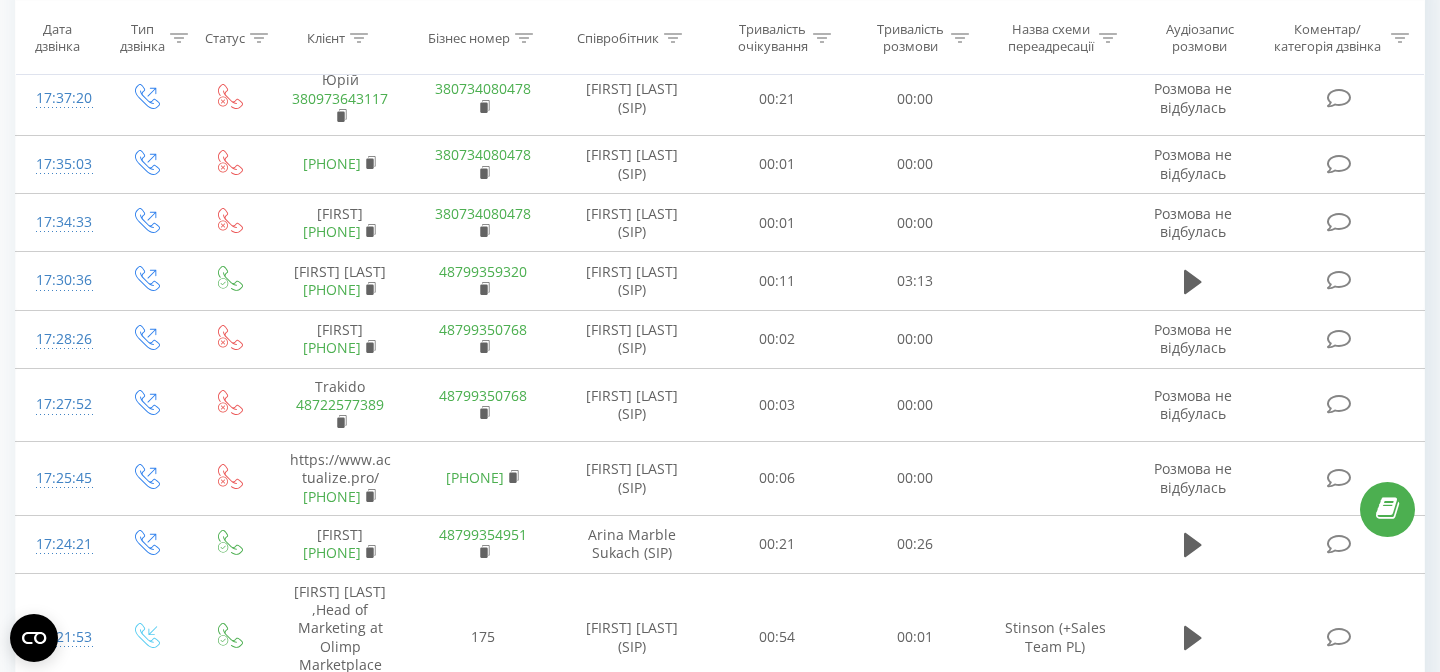 scroll, scrollTop: 0, scrollLeft: 0, axis: both 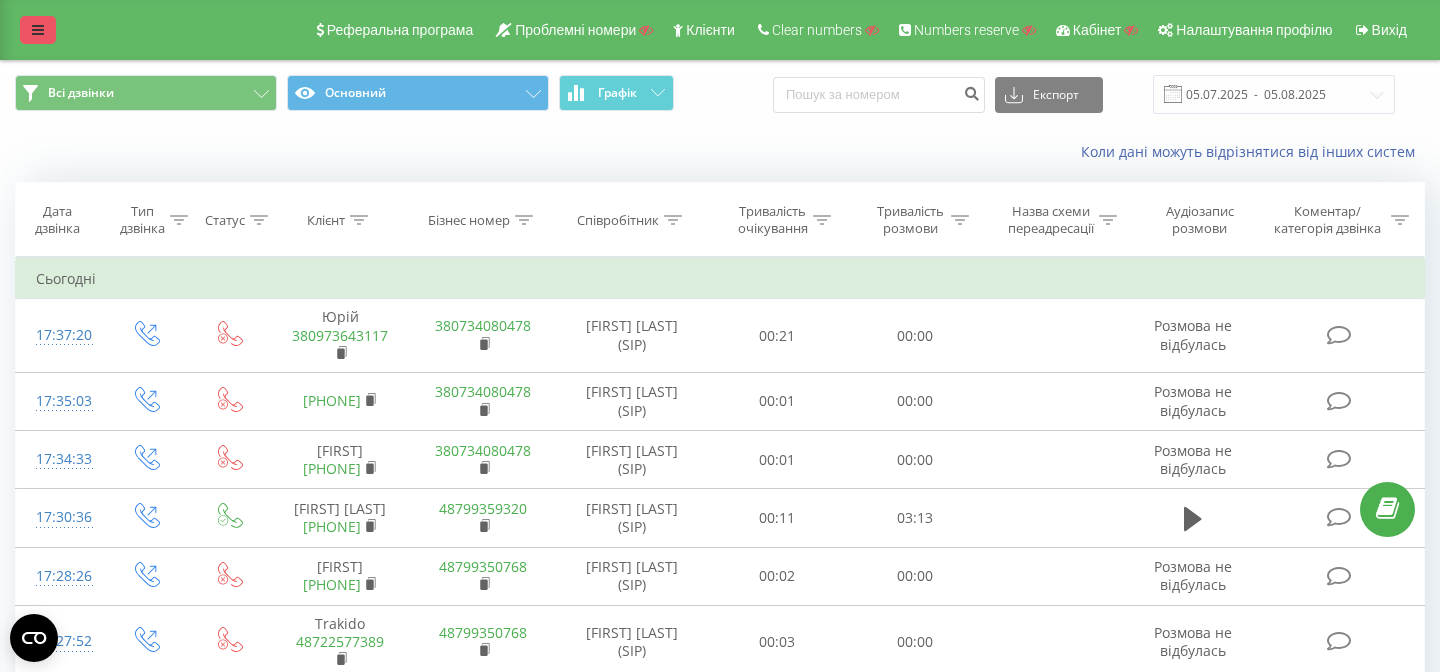 click at bounding box center (38, 30) 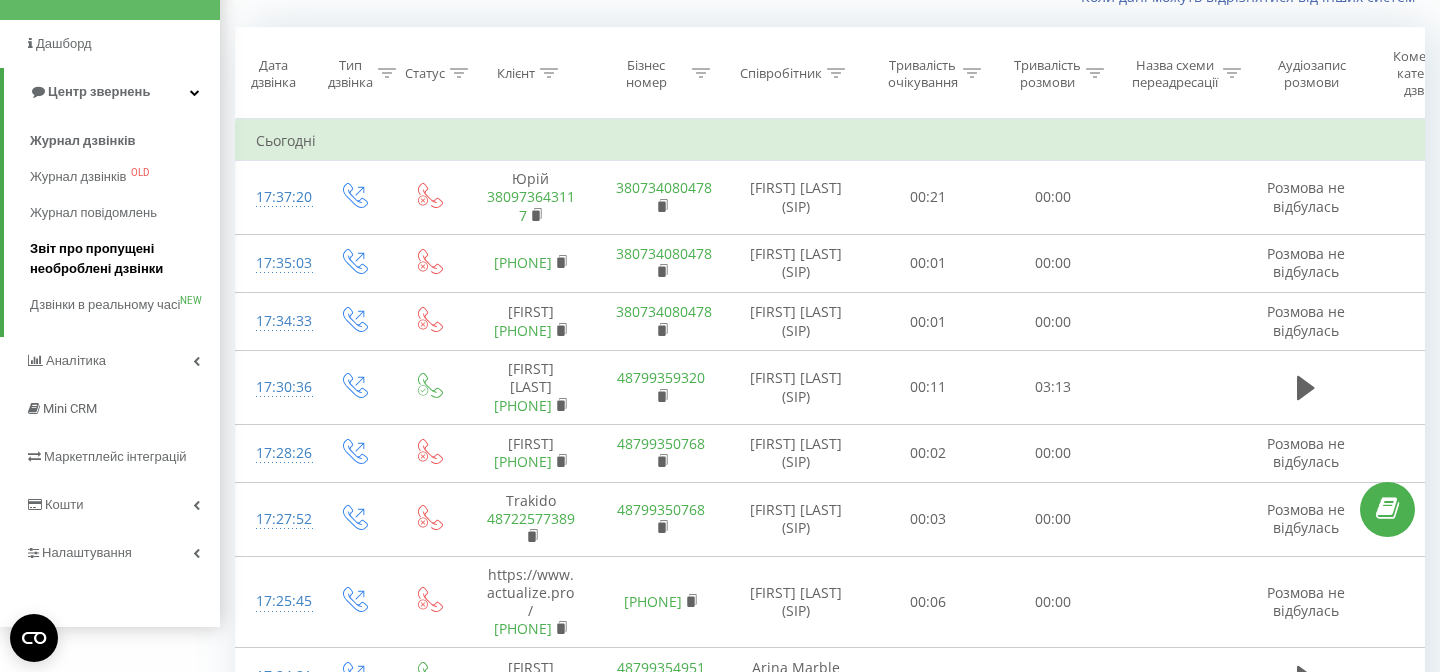 scroll, scrollTop: 154, scrollLeft: 0, axis: vertical 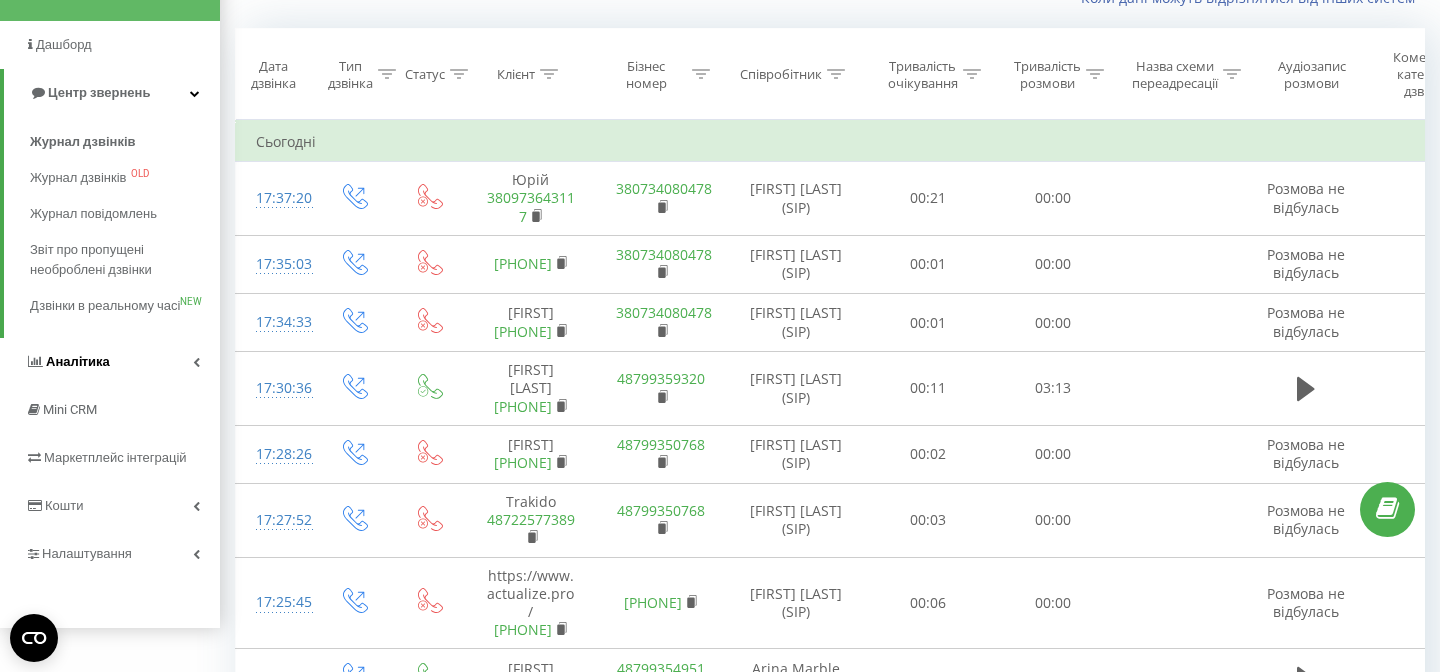 click on "Аналiтика" at bounding box center [78, 361] 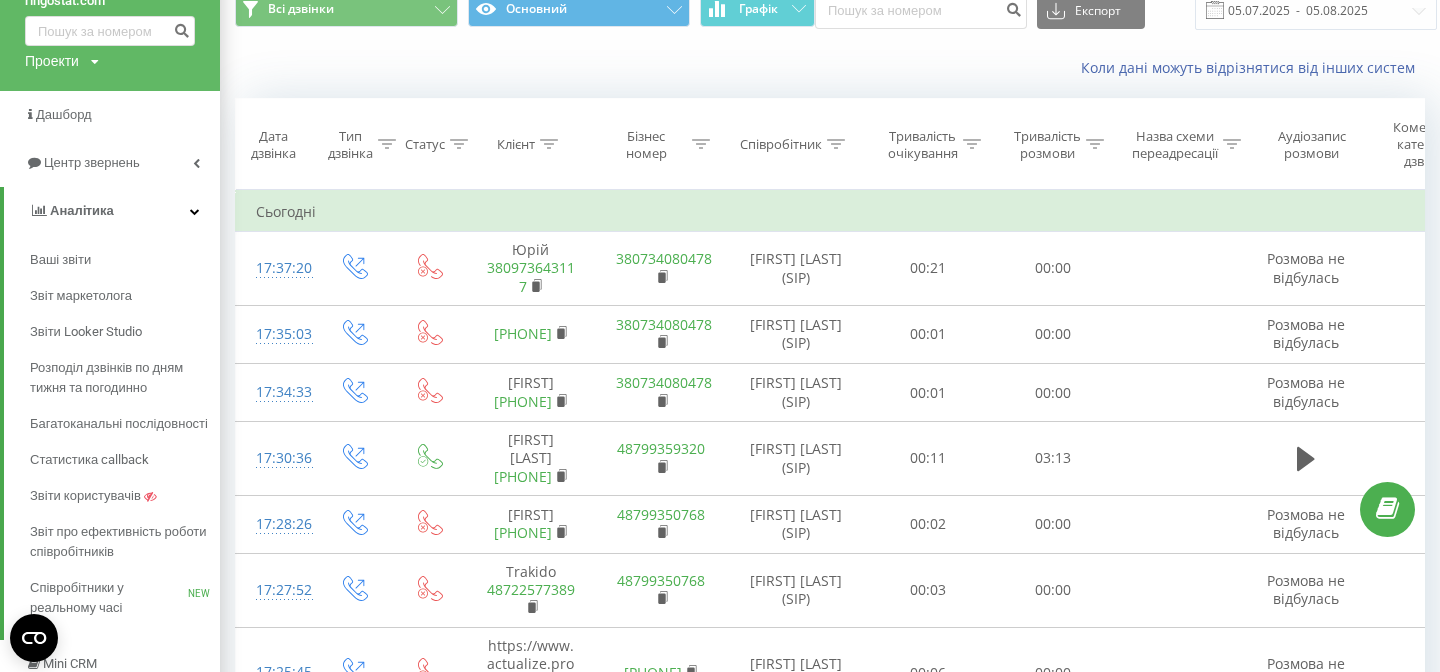 scroll, scrollTop: 0, scrollLeft: 0, axis: both 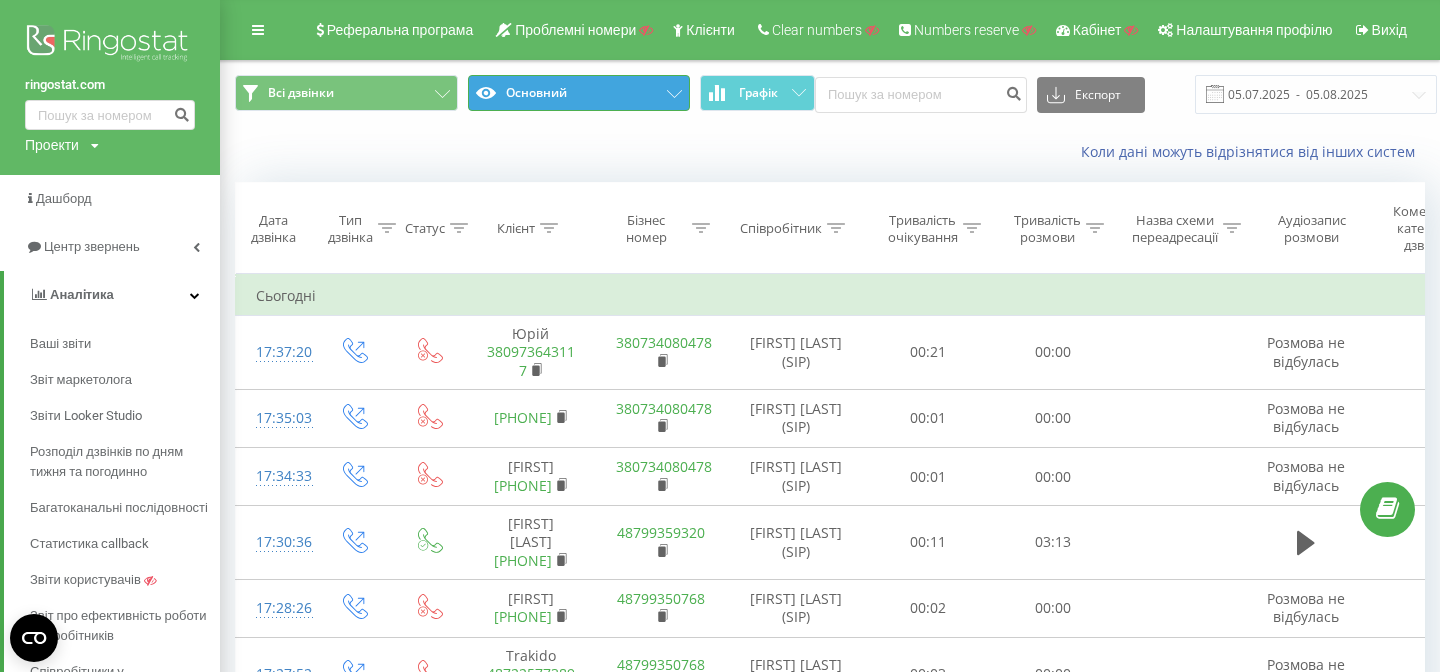 click on "Основний" at bounding box center [579, 93] 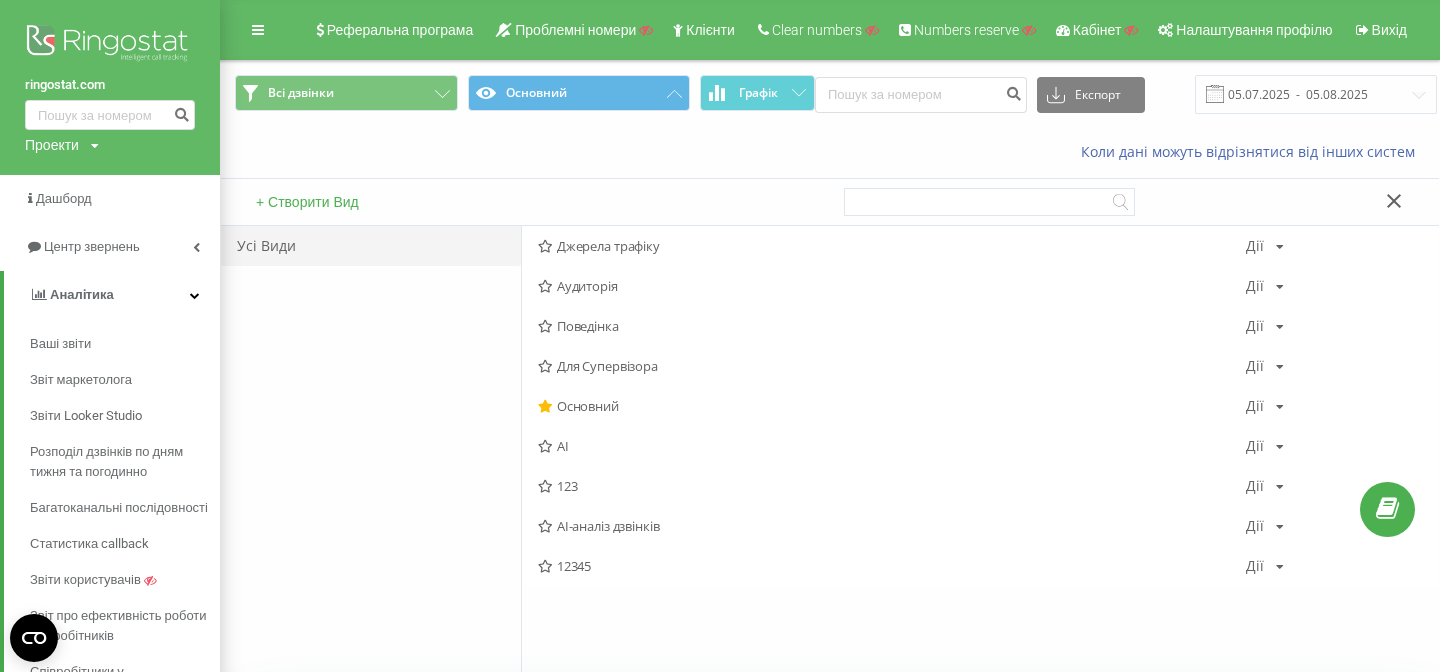 click 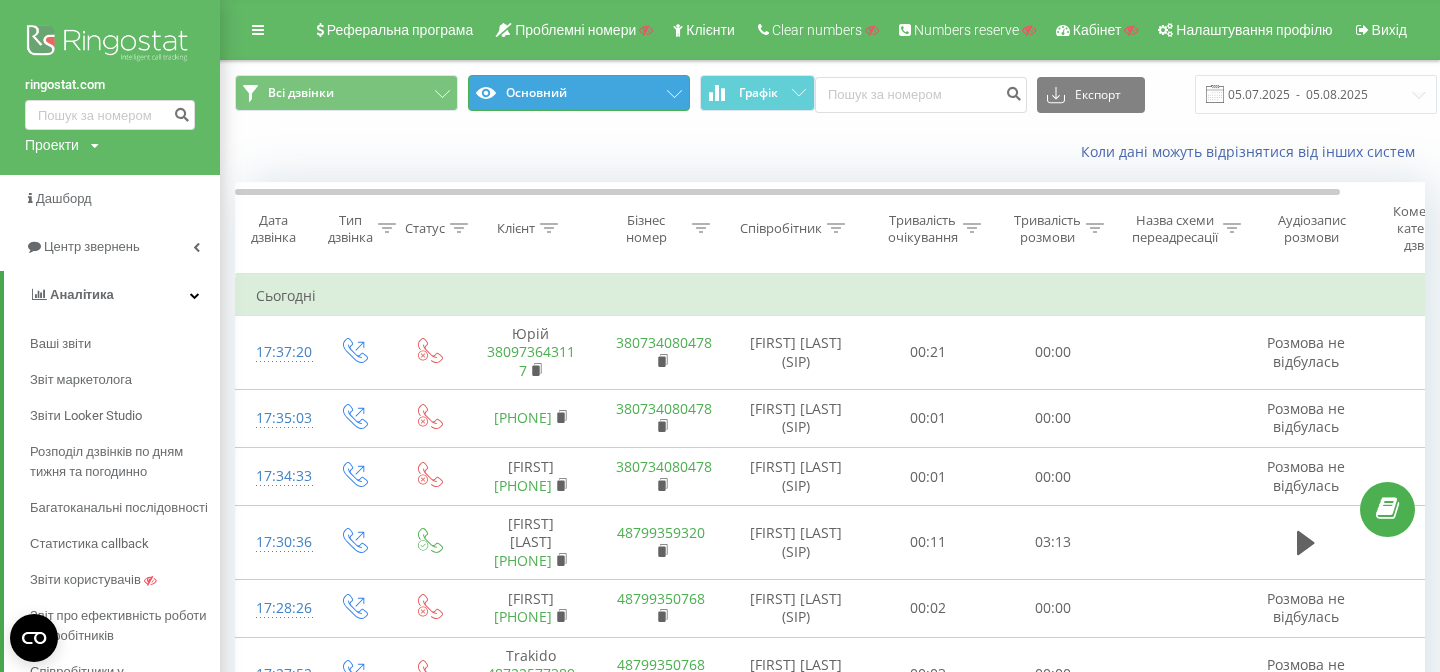 click on "Основний" at bounding box center (579, 93) 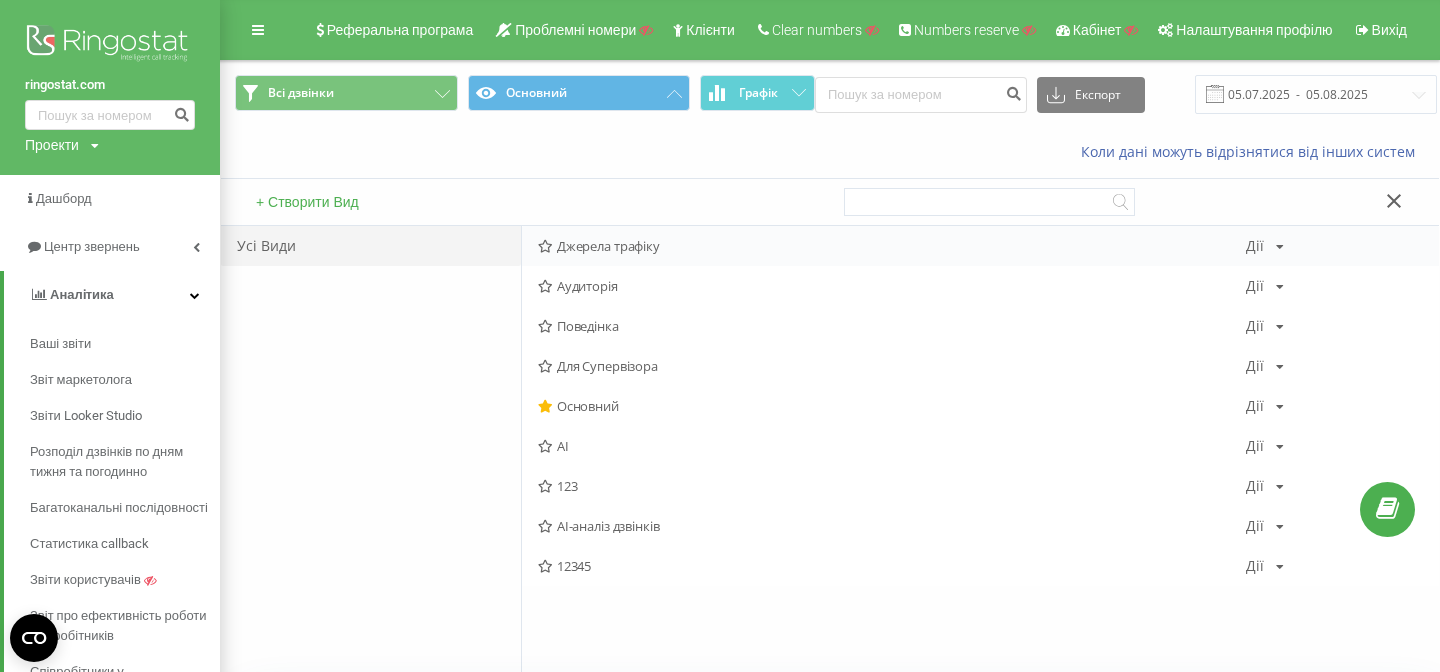 click on "Джерела трафіку" at bounding box center [892, 246] 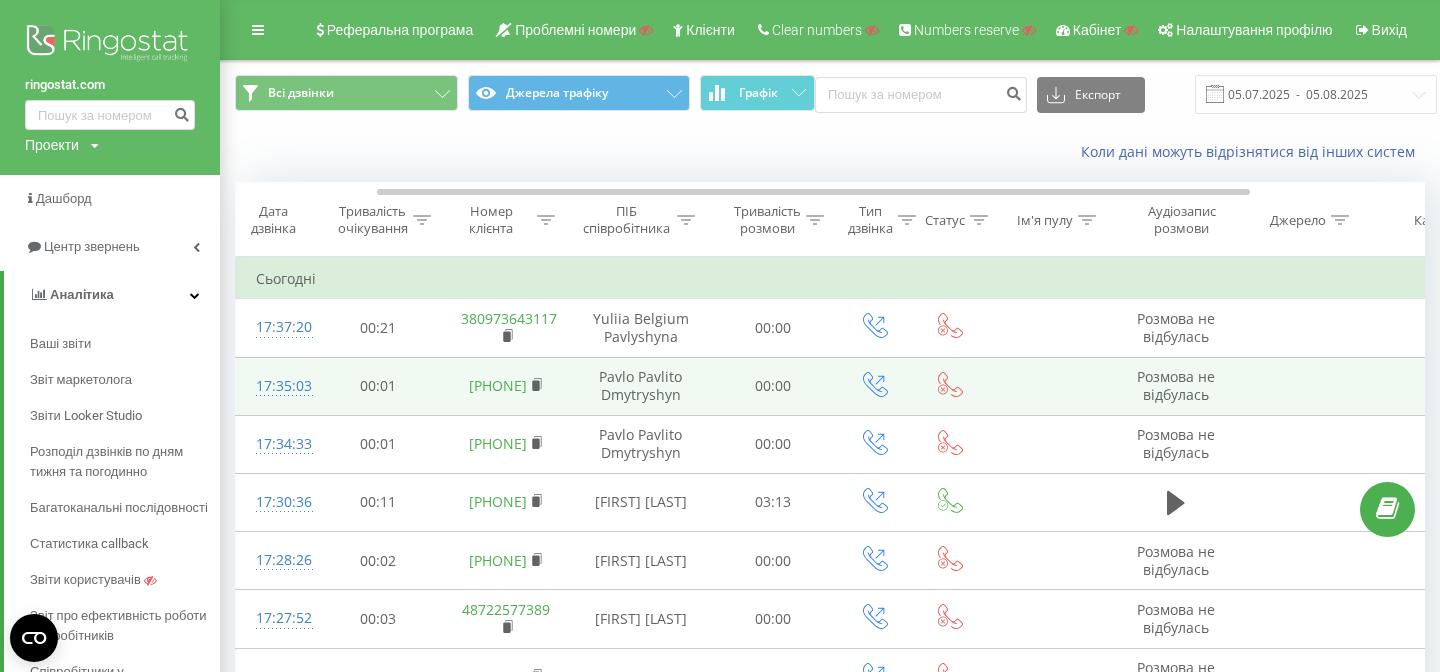 scroll, scrollTop: 0, scrollLeft: 431, axis: horizontal 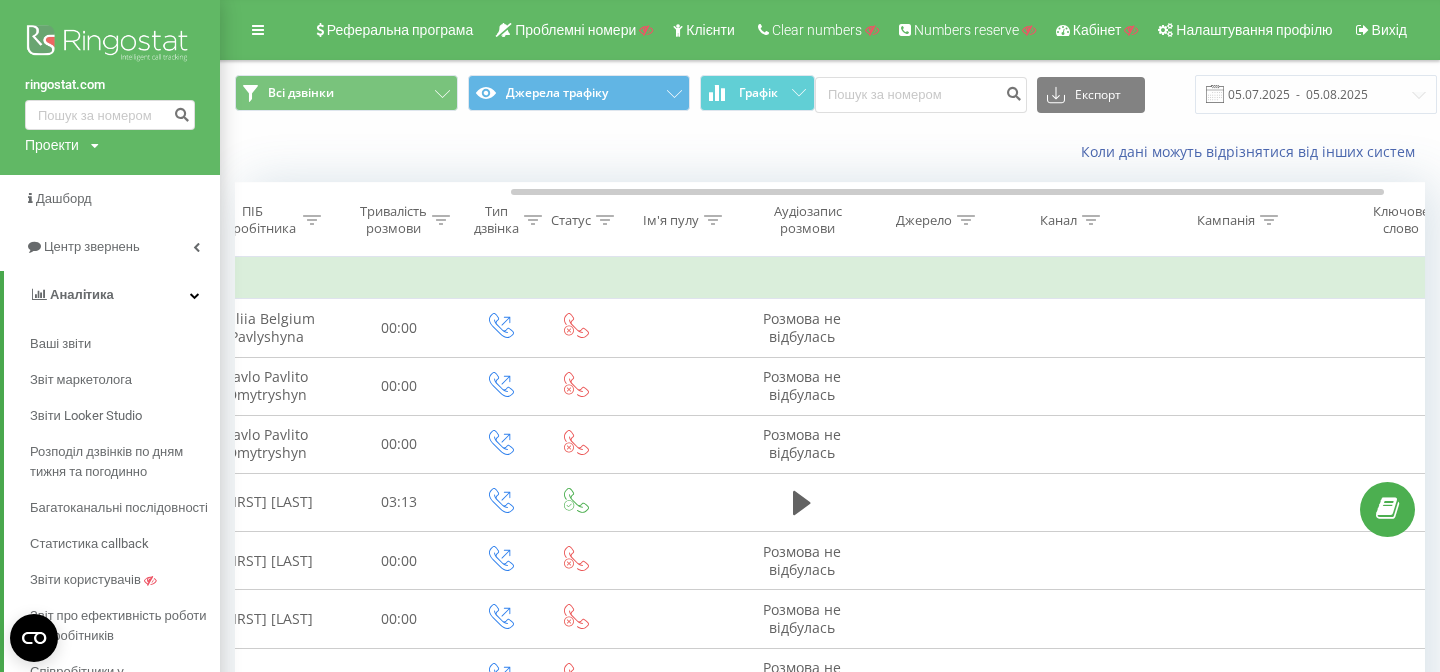 click 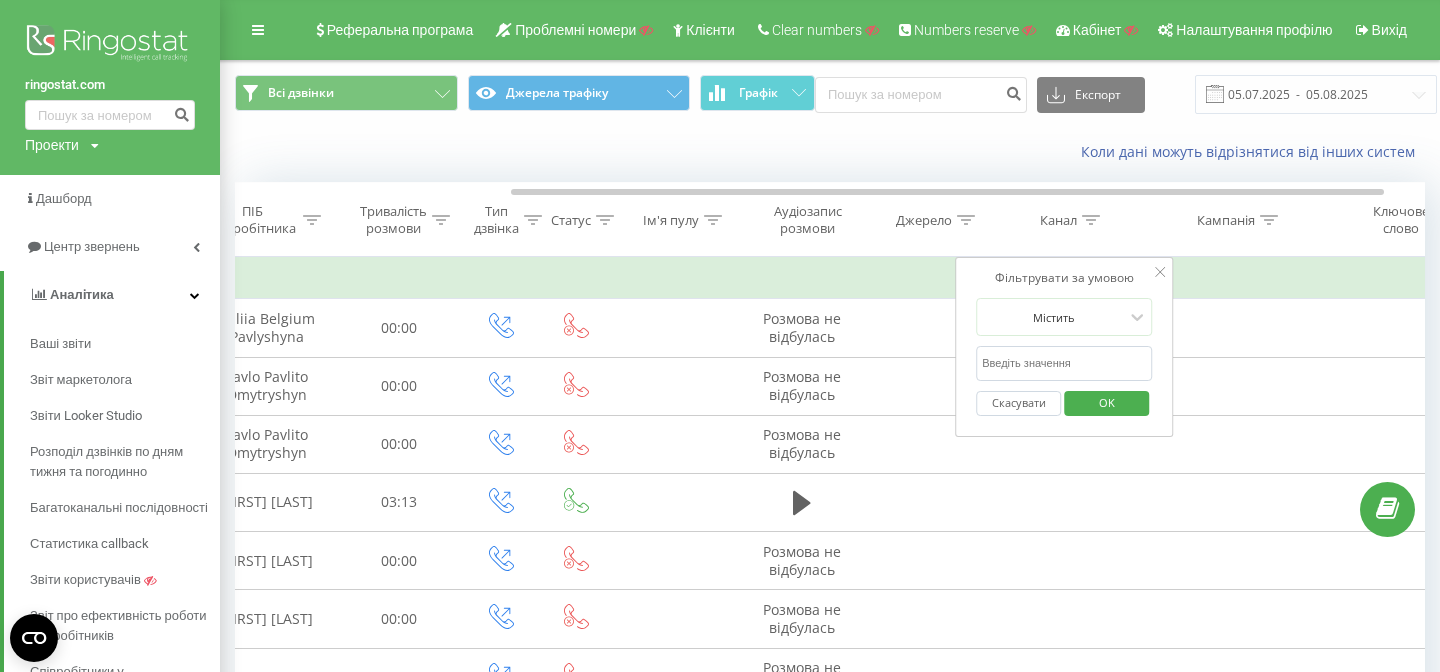 click at bounding box center (1064, 363) 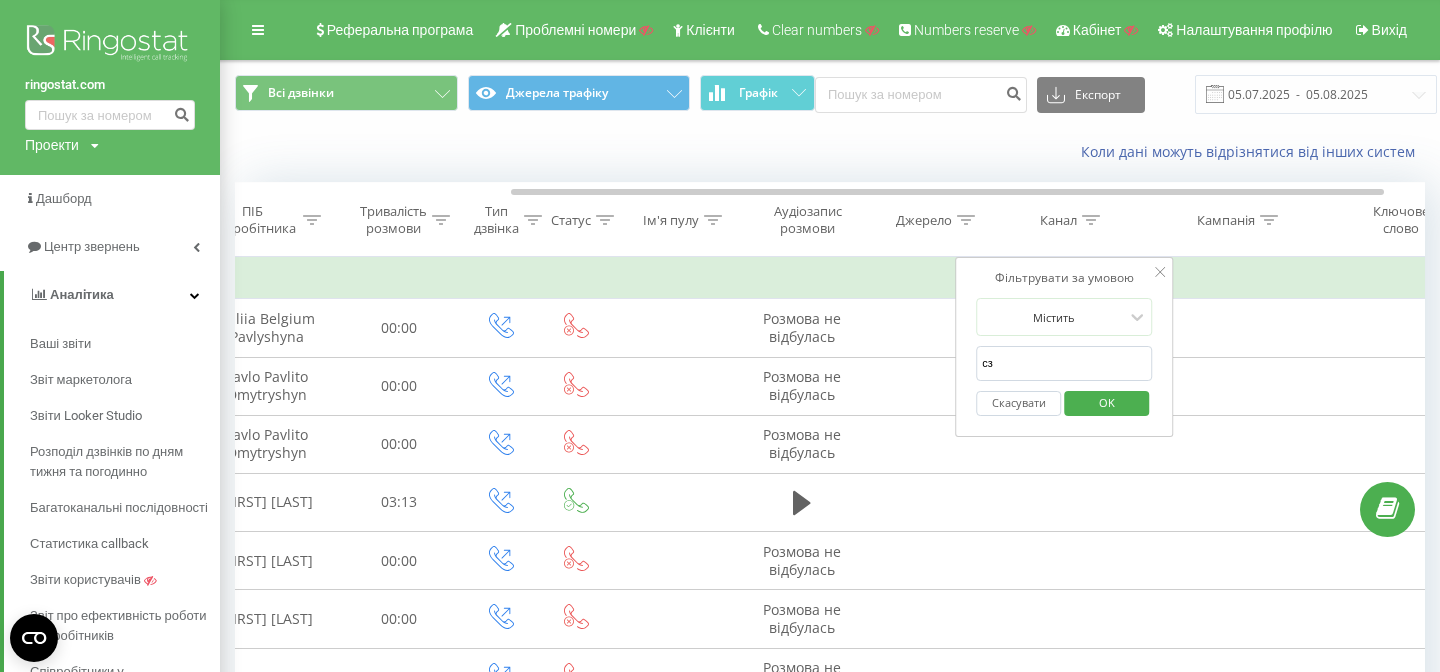 type on "с" 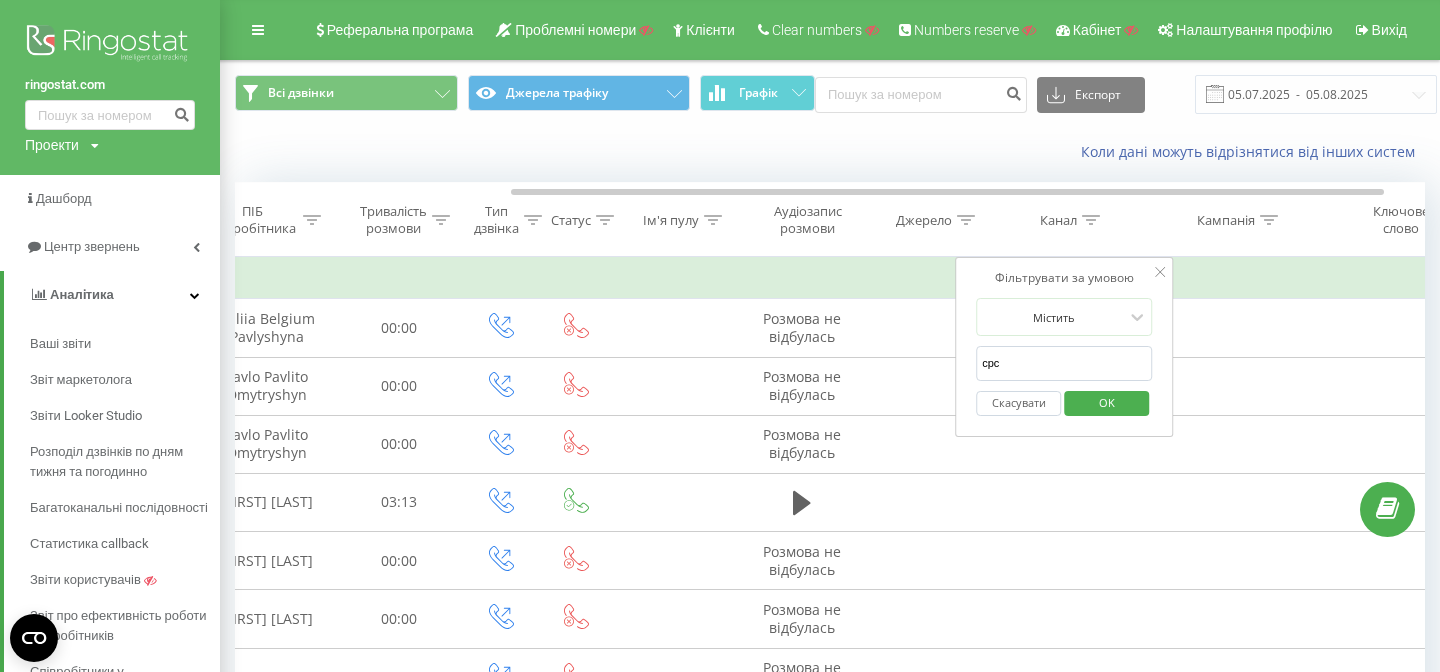 type on "cpc" 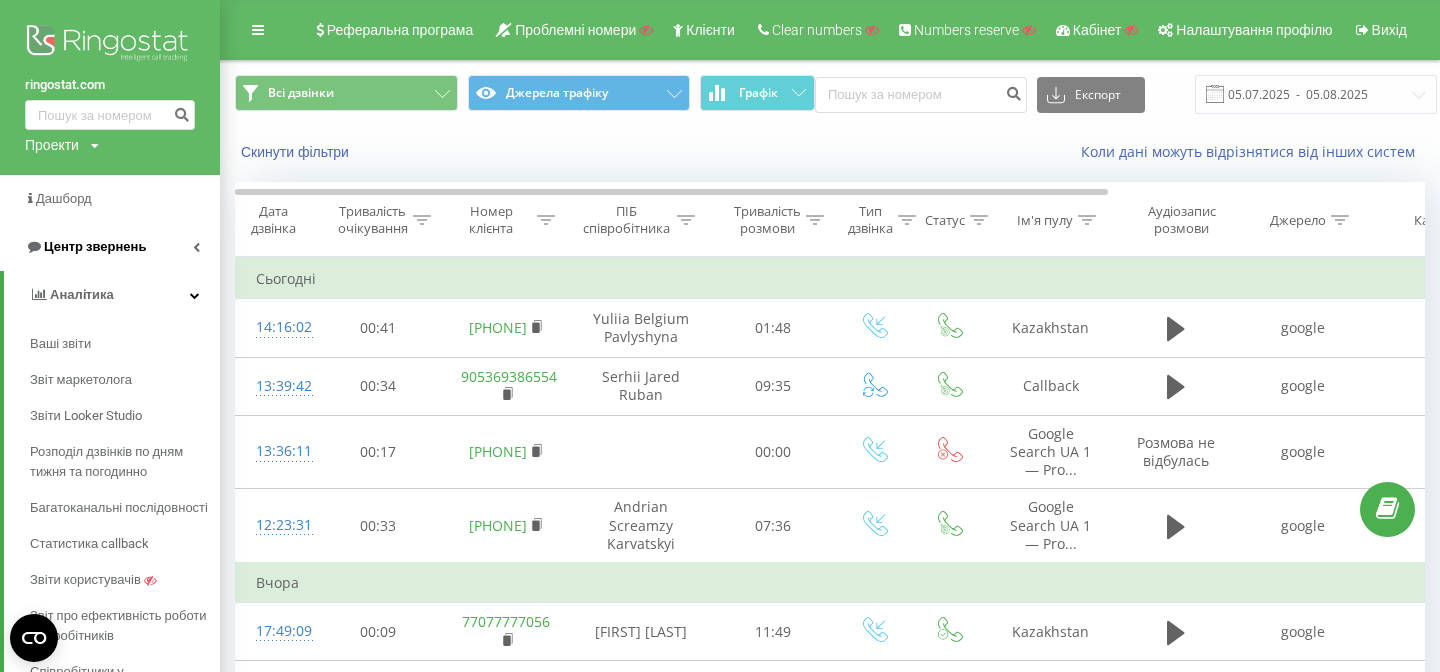 click on "Центр звернень" at bounding box center [95, 246] 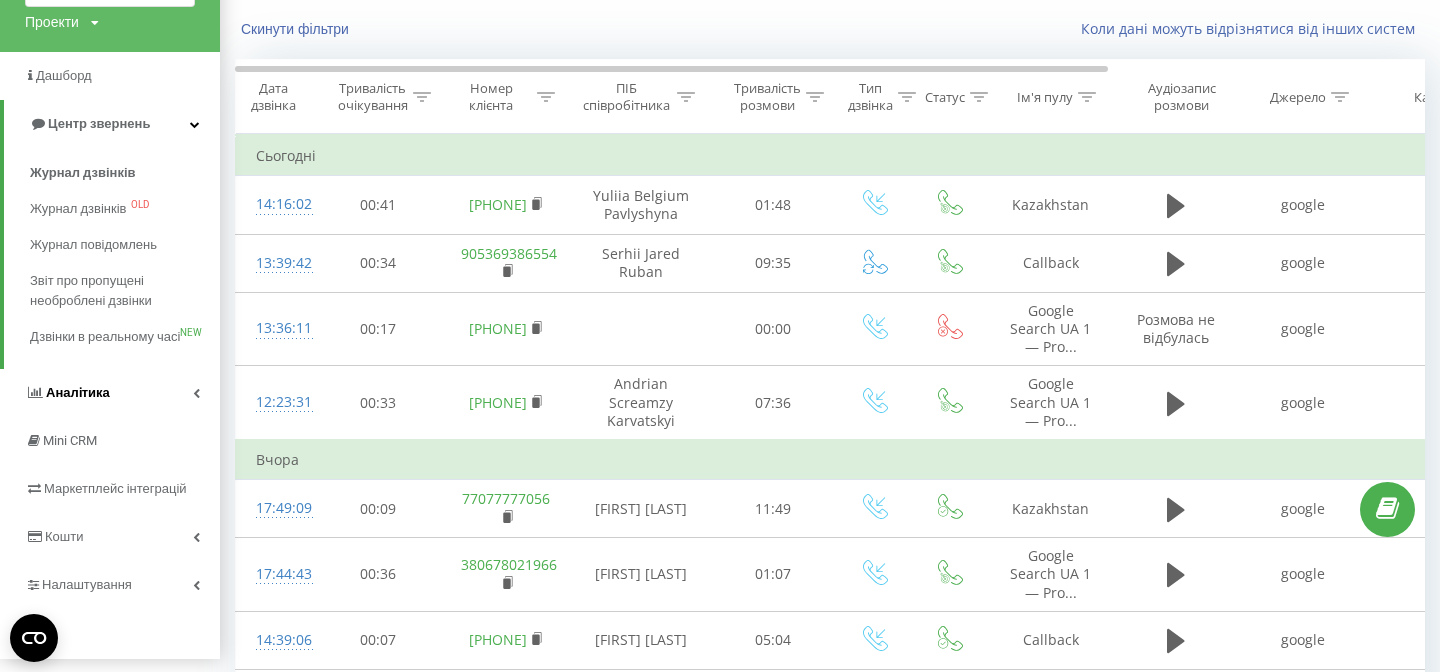 click on "Аналiтика" at bounding box center [110, 393] 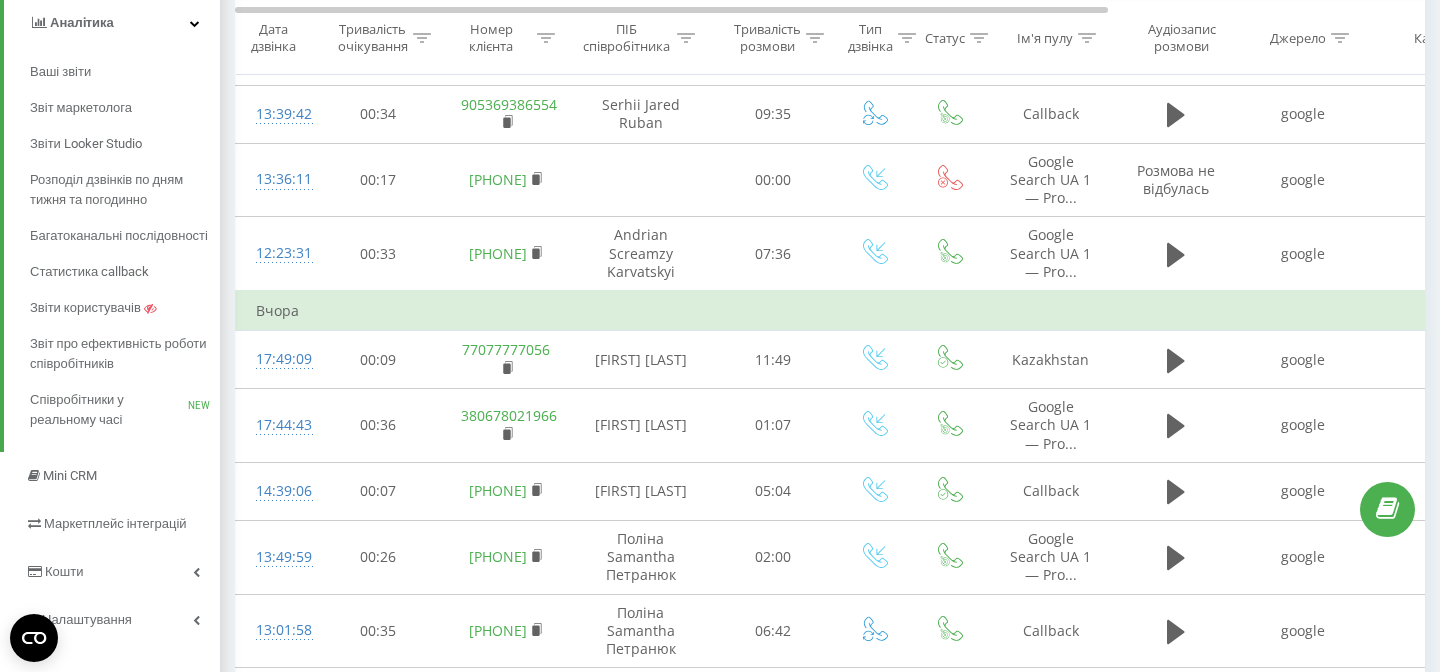 scroll, scrollTop: 212, scrollLeft: 0, axis: vertical 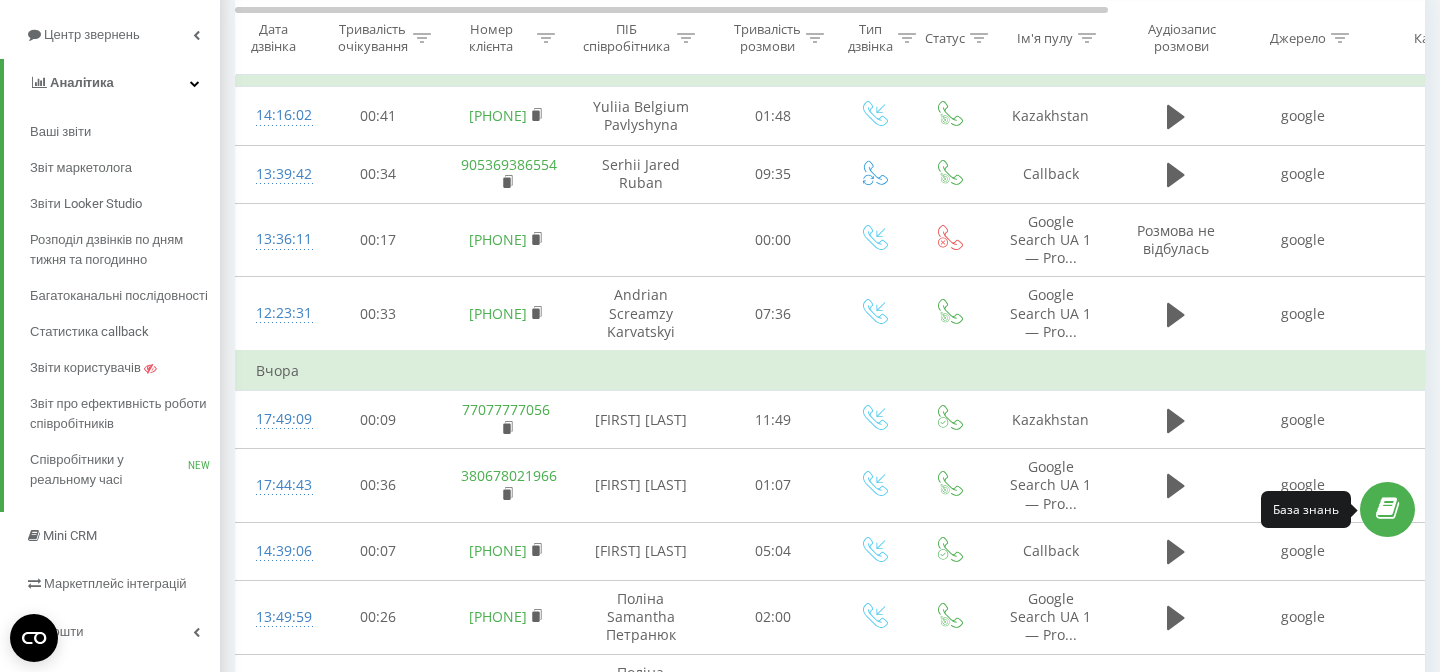 click at bounding box center [1387, 509] 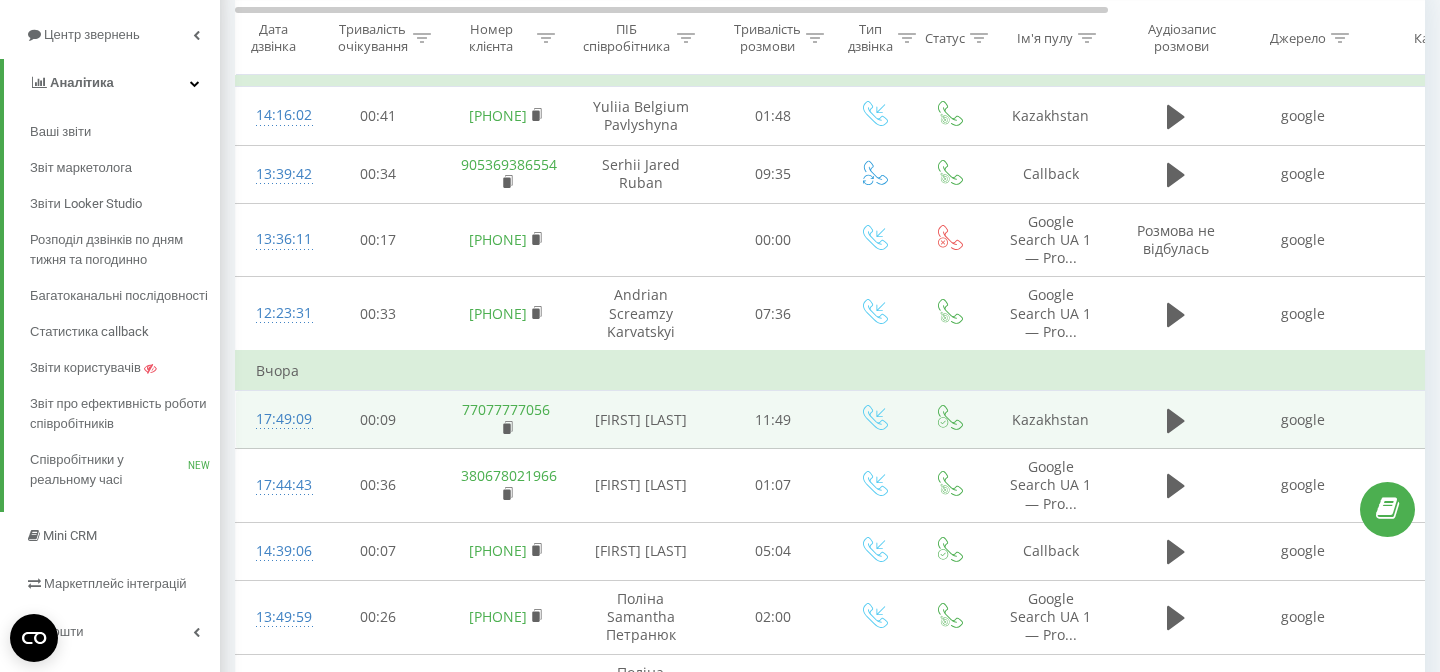scroll, scrollTop: 0, scrollLeft: 0, axis: both 